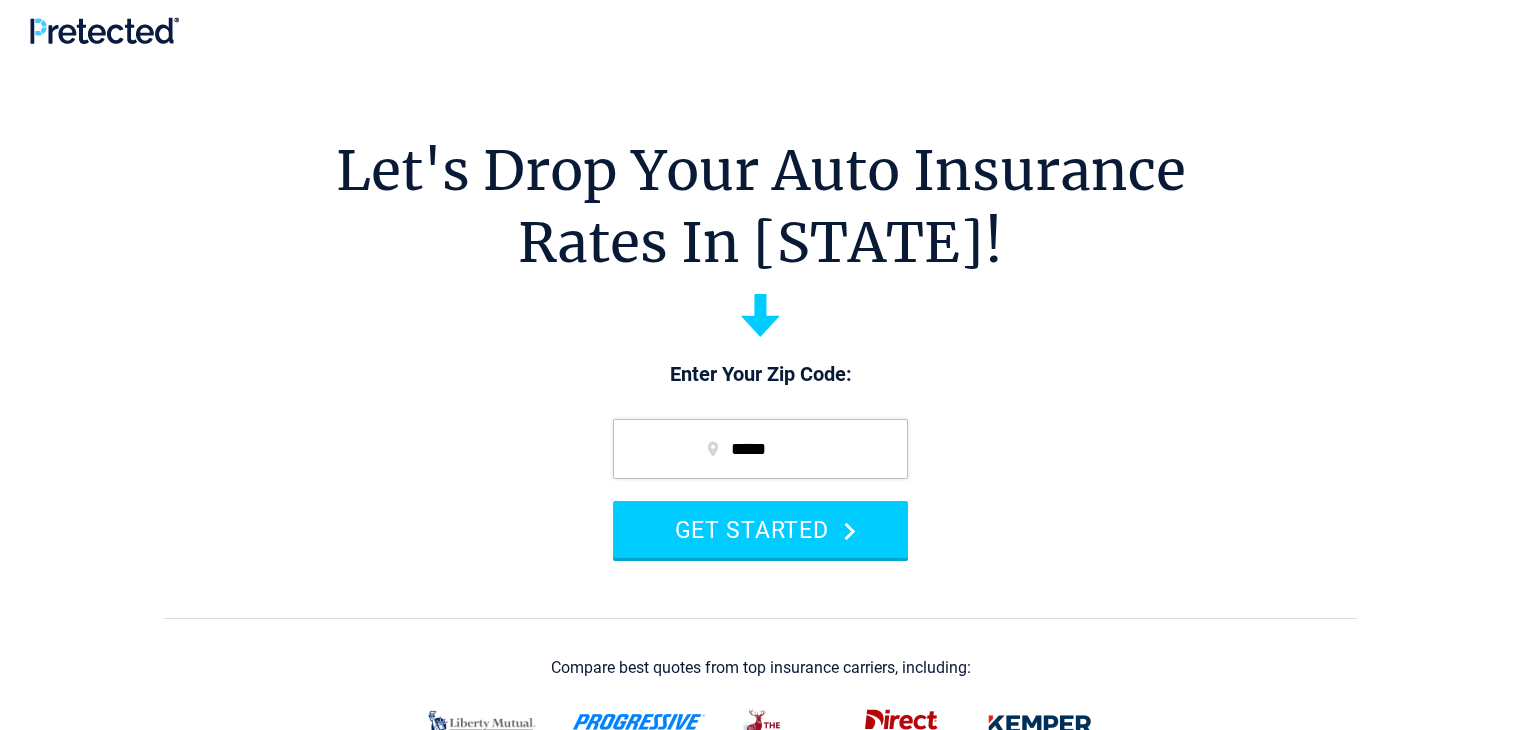 scroll, scrollTop: 0, scrollLeft: 0, axis: both 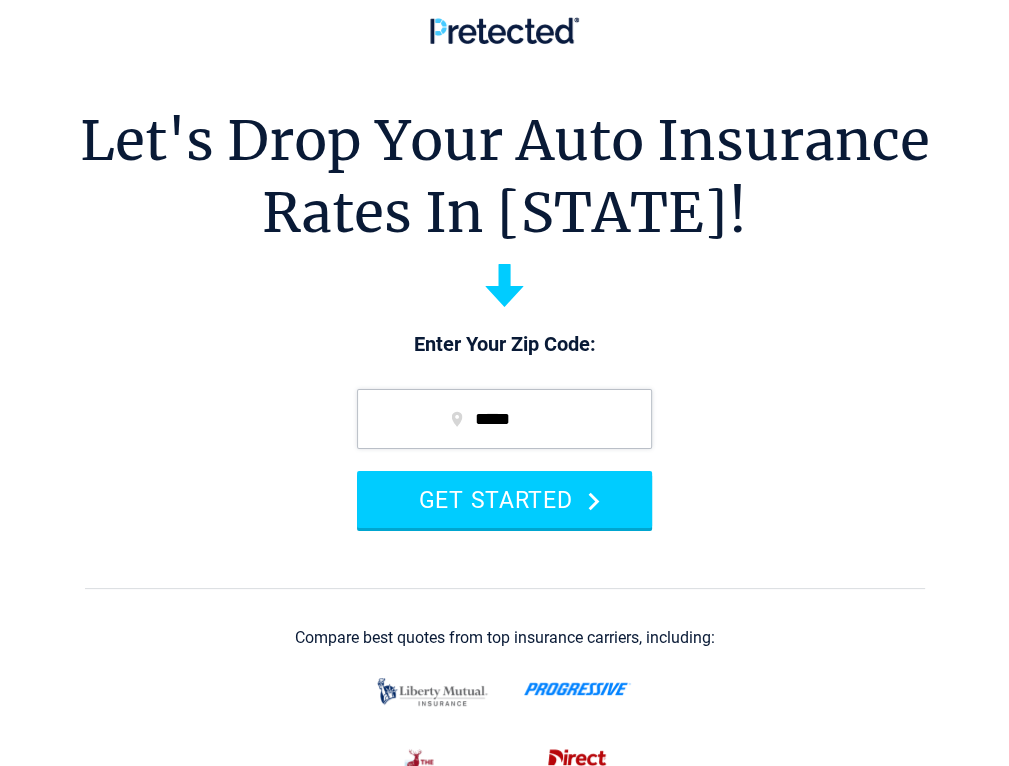 drag, startPoint x: 507, startPoint y: 510, endPoint x: 284, endPoint y: 359, distance: 269.31393 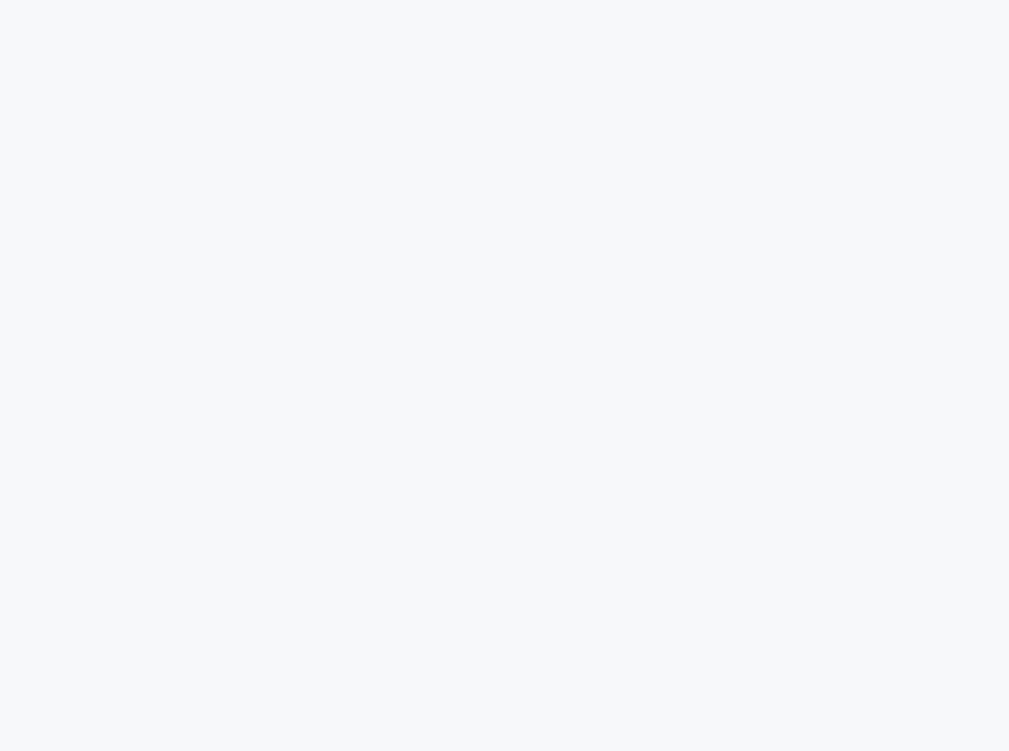 scroll, scrollTop: 0, scrollLeft: 0, axis: both 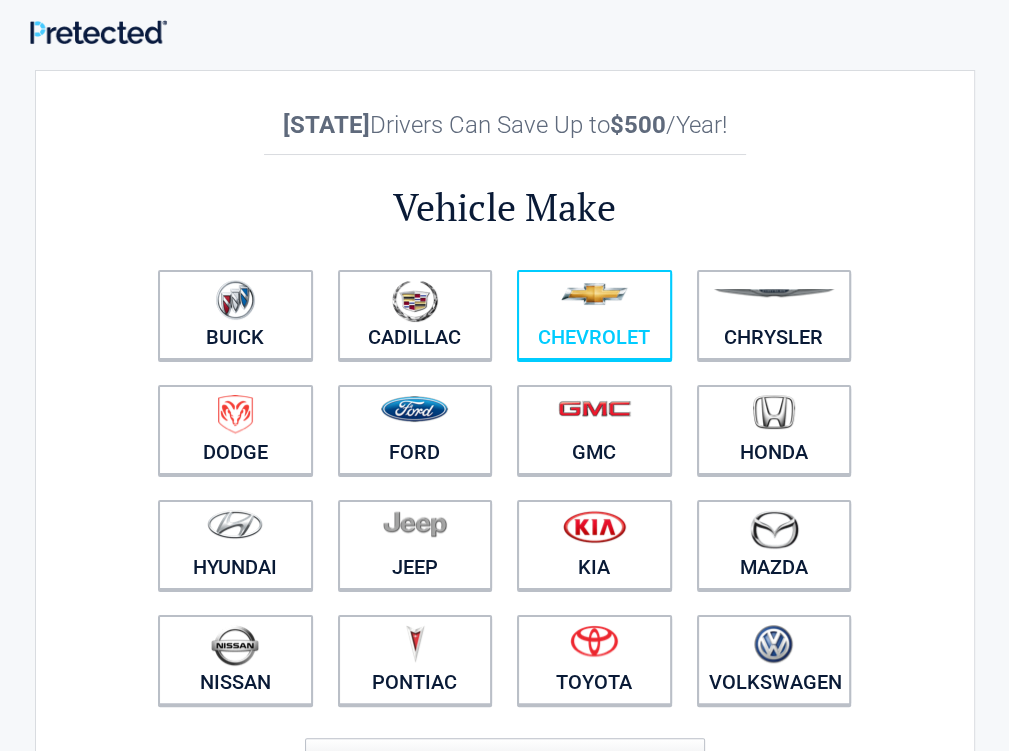 click at bounding box center (594, 302) 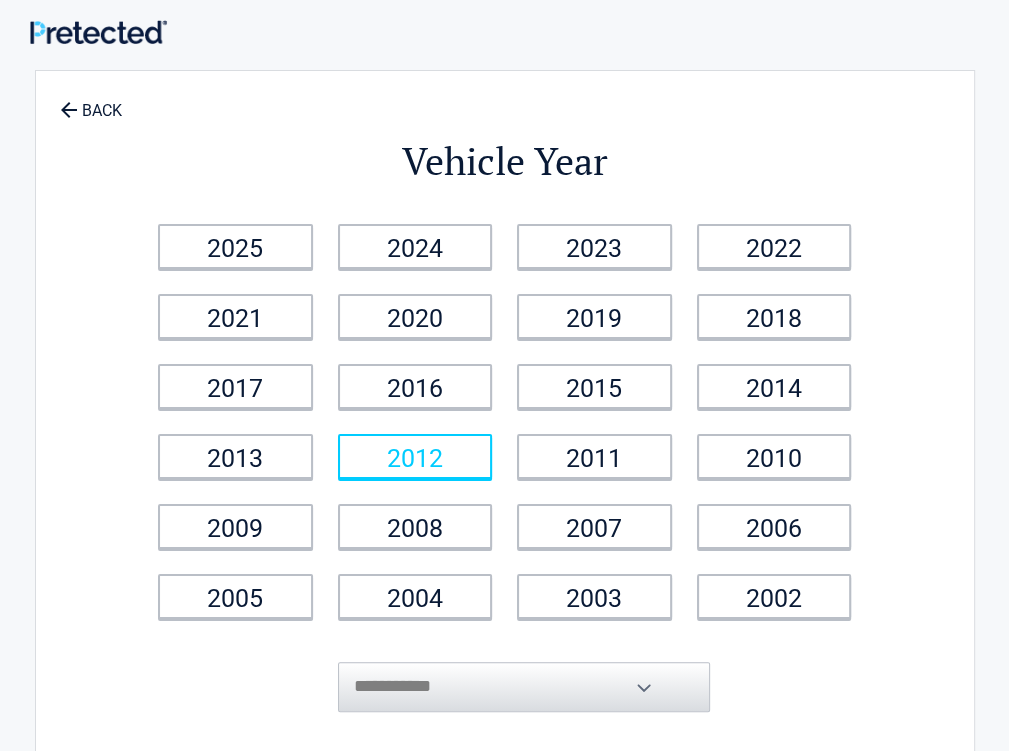 click on "2012" at bounding box center (415, 456) 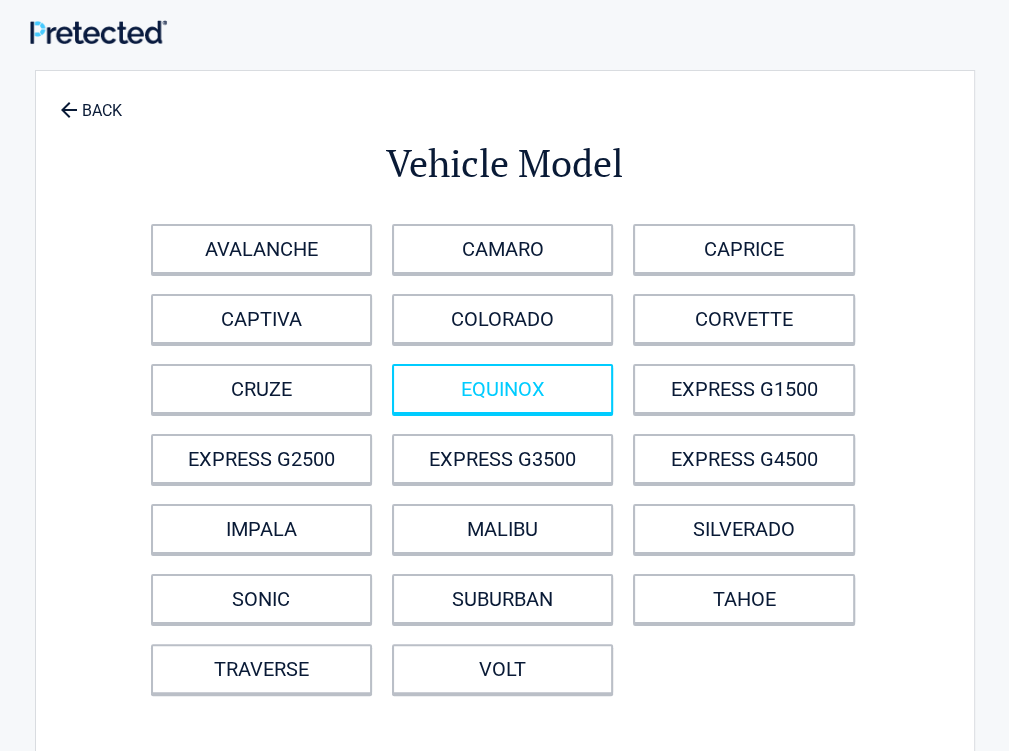 click on "EQUINOX" at bounding box center [502, 389] 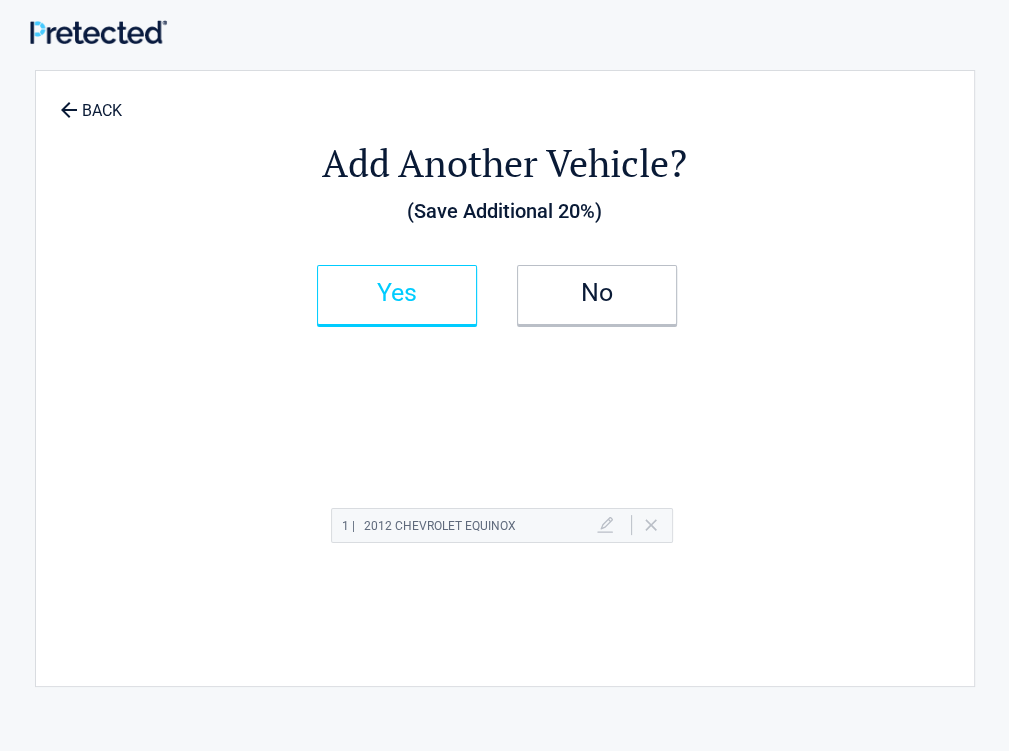 click on "Yes" at bounding box center (397, 293) 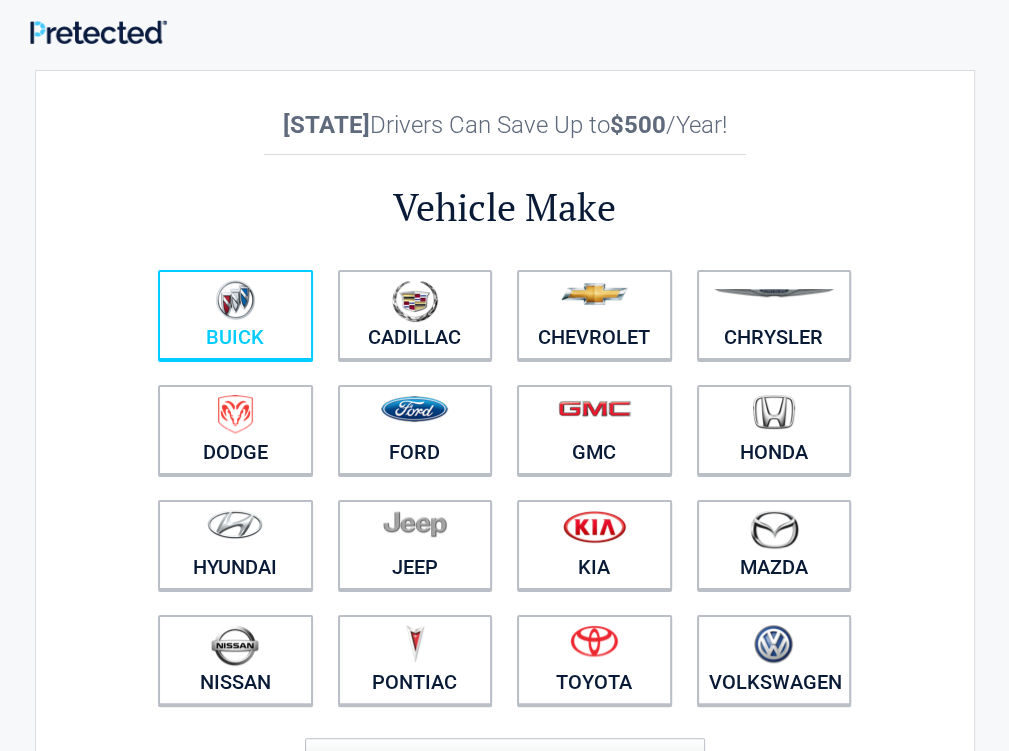 click at bounding box center (235, 302) 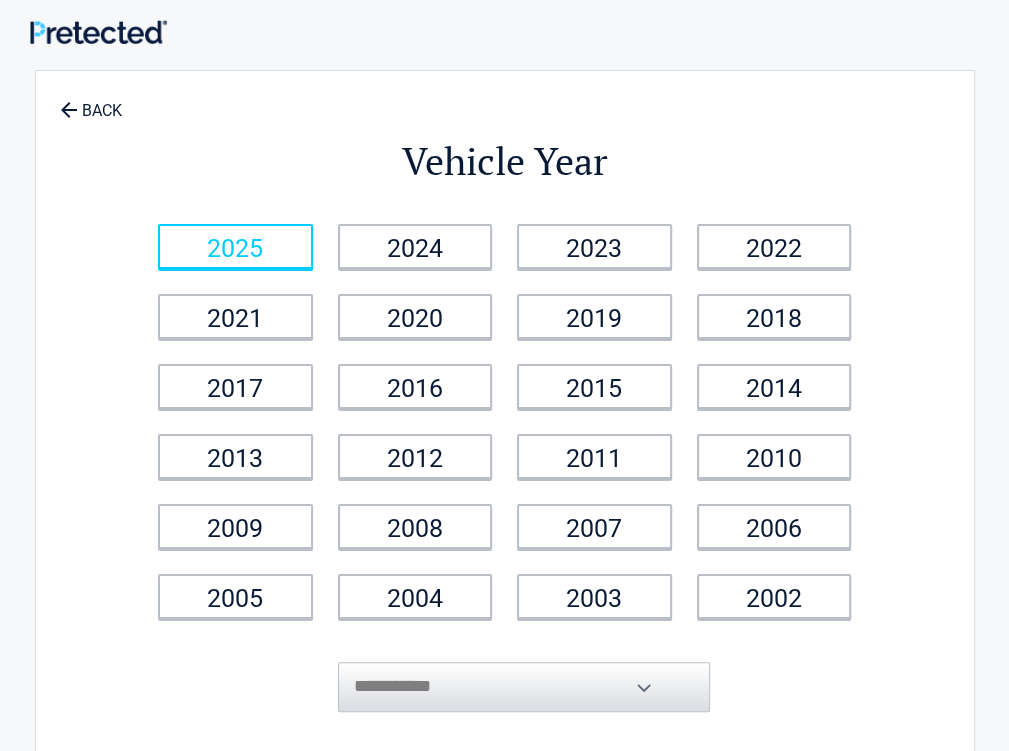 click on "2025" at bounding box center [235, 246] 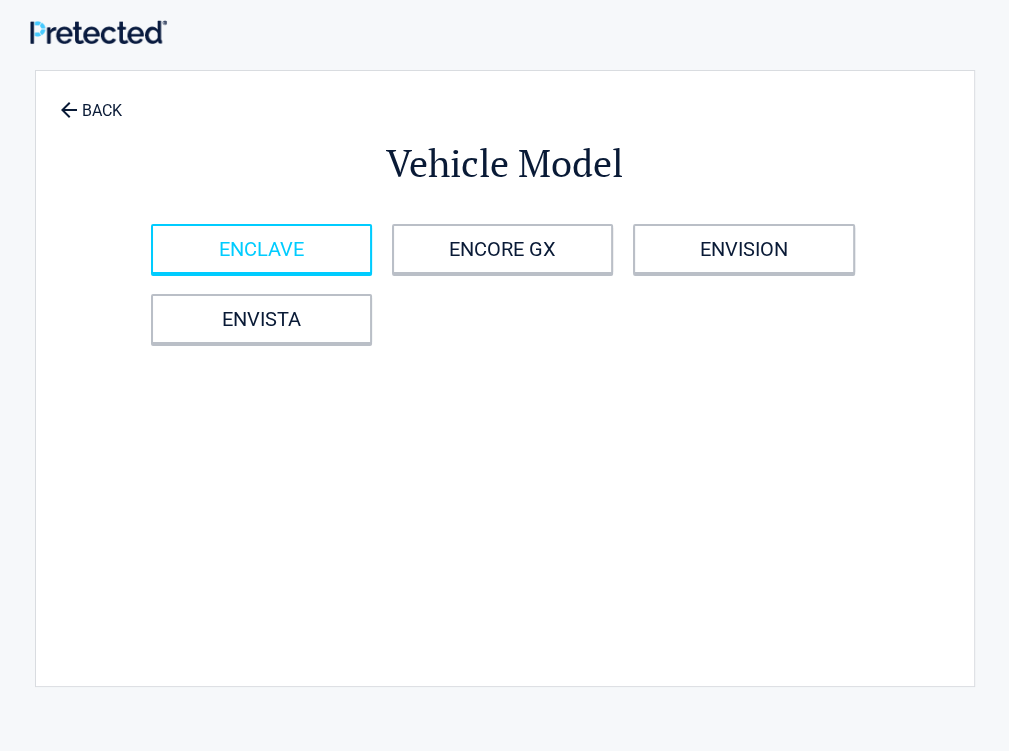 click on "ENCLAVE" at bounding box center [261, 249] 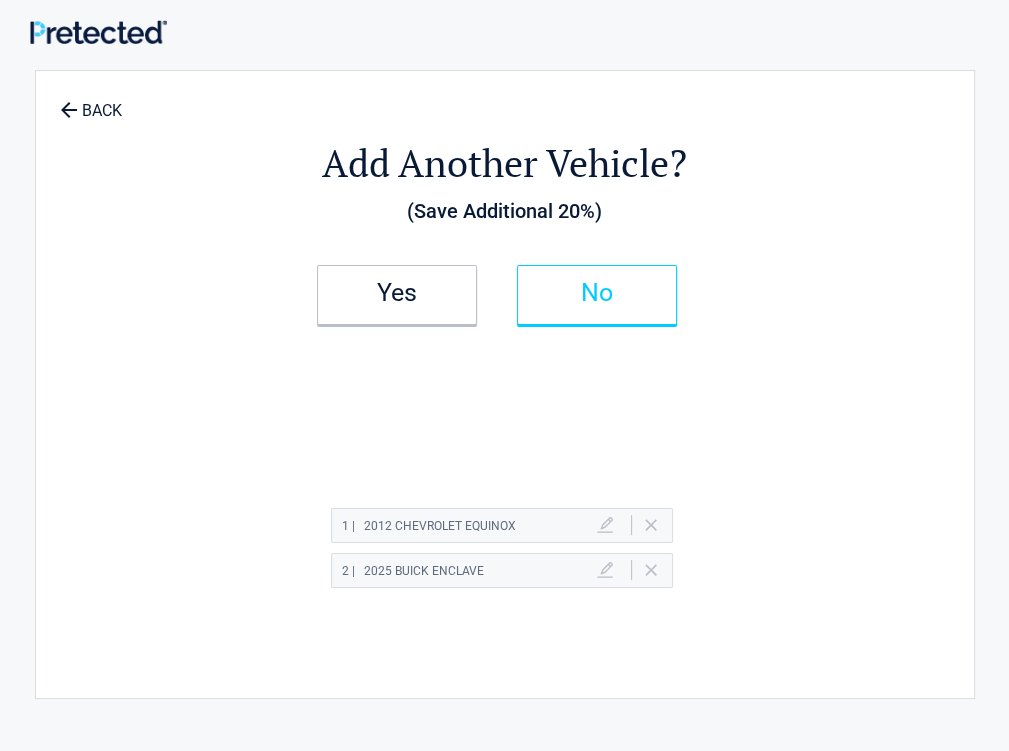 click on "No" at bounding box center [597, 293] 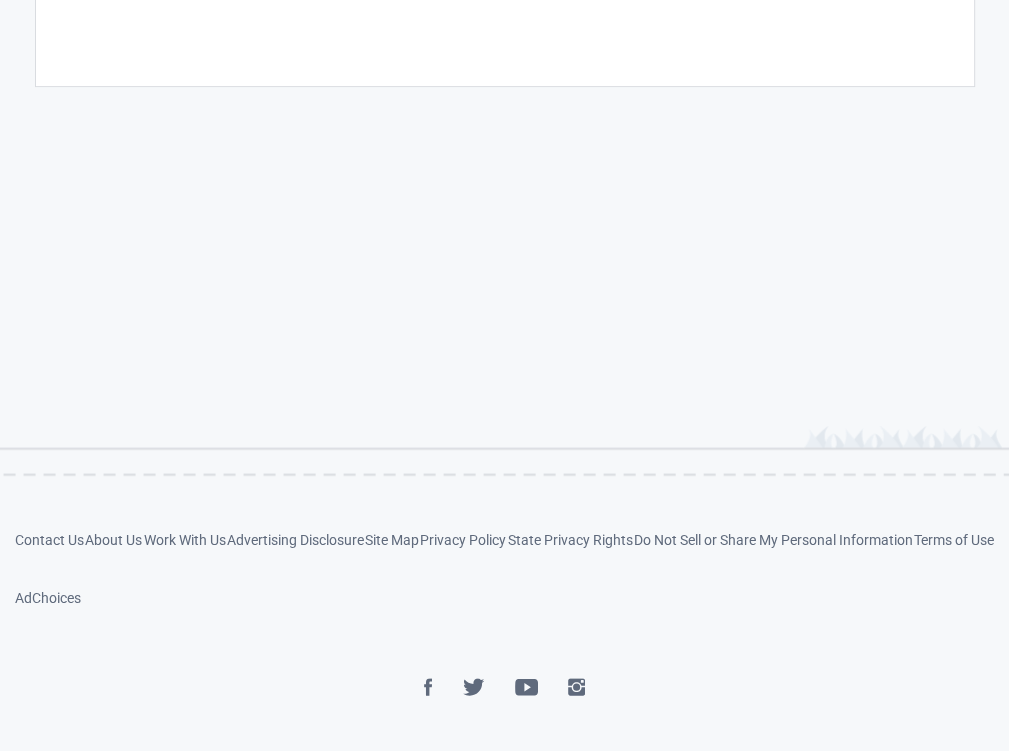 scroll, scrollTop: 0, scrollLeft: 0, axis: both 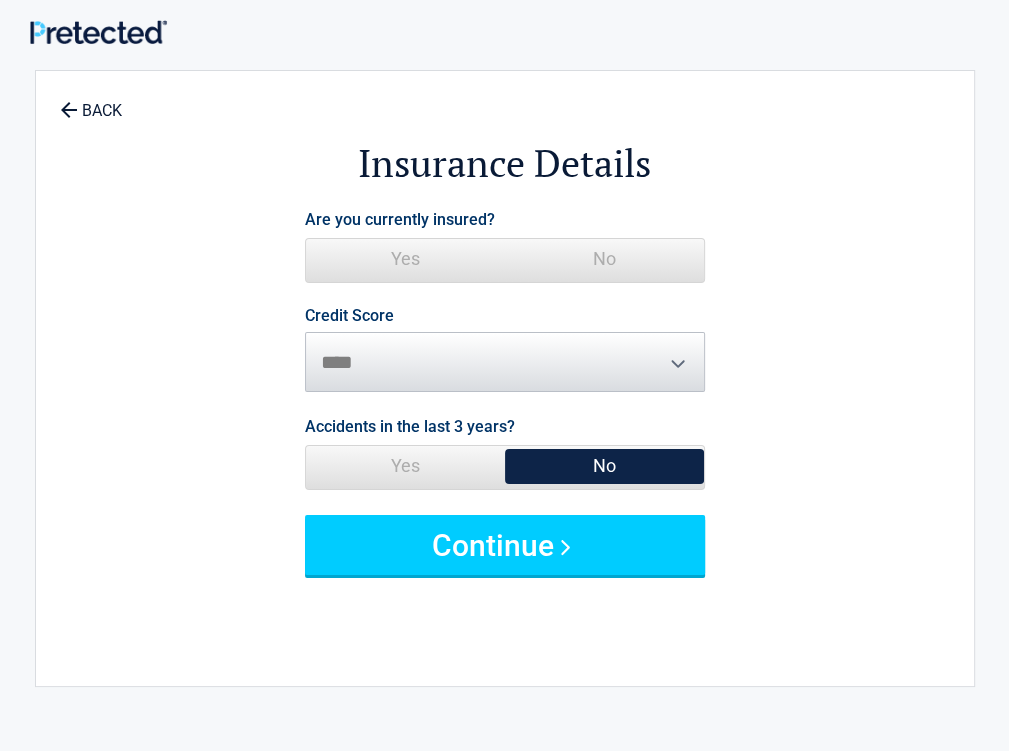 click on "Yes
No" at bounding box center (505, 260) 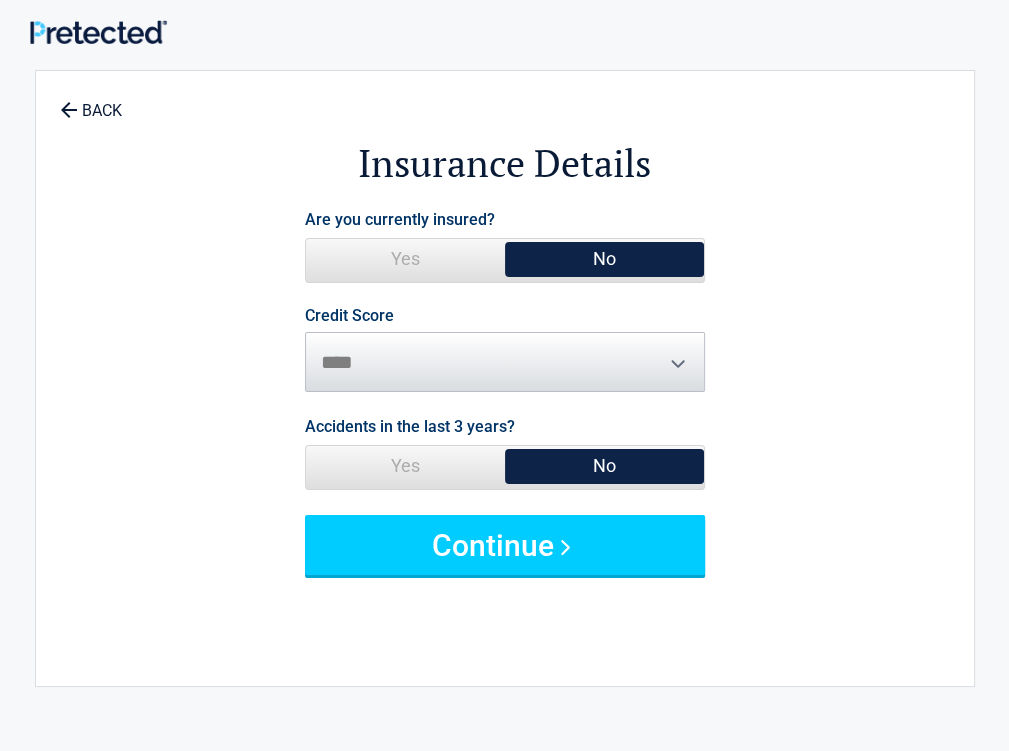 click on "No" at bounding box center [604, 259] 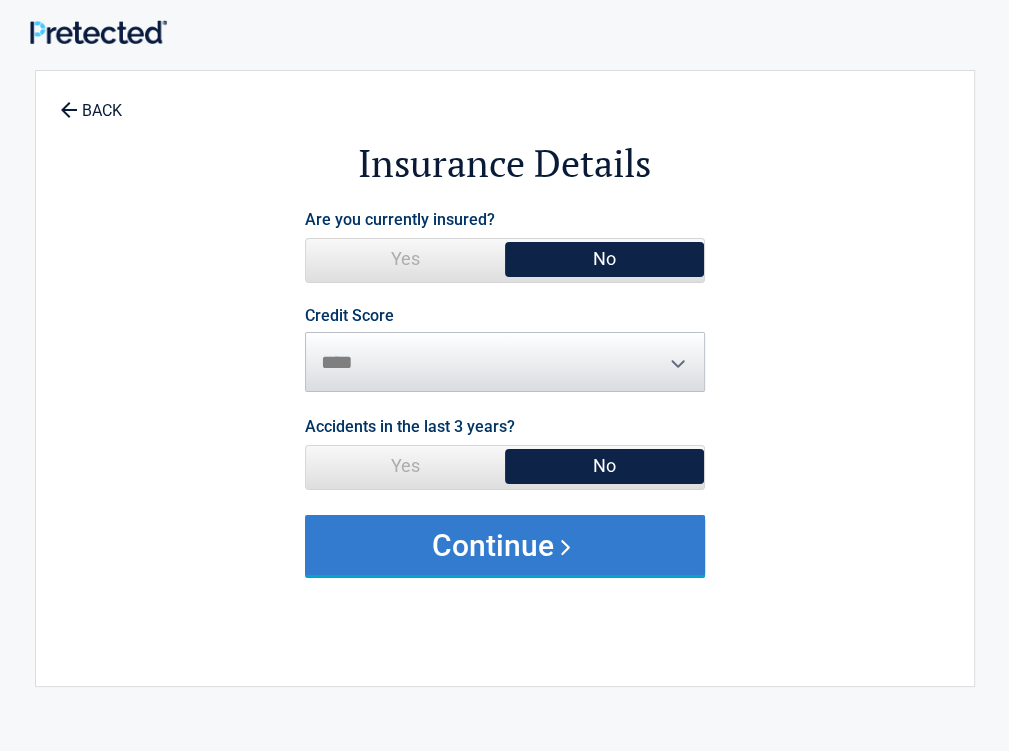 click on "Continue" at bounding box center (505, 545) 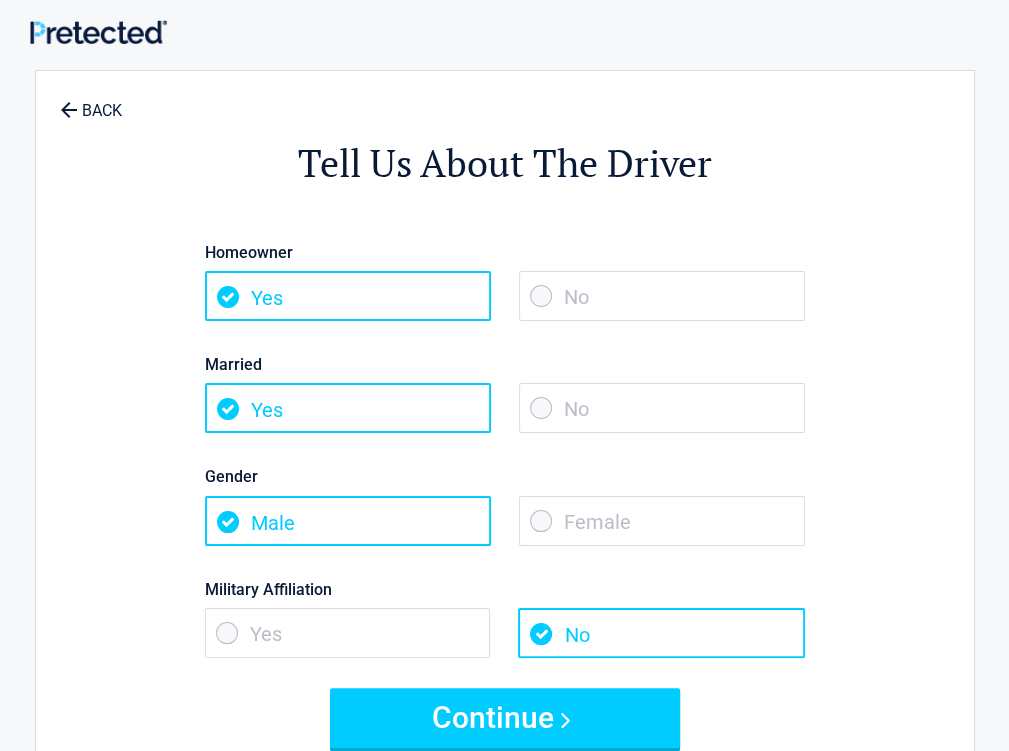 click on "No" at bounding box center (662, 296) 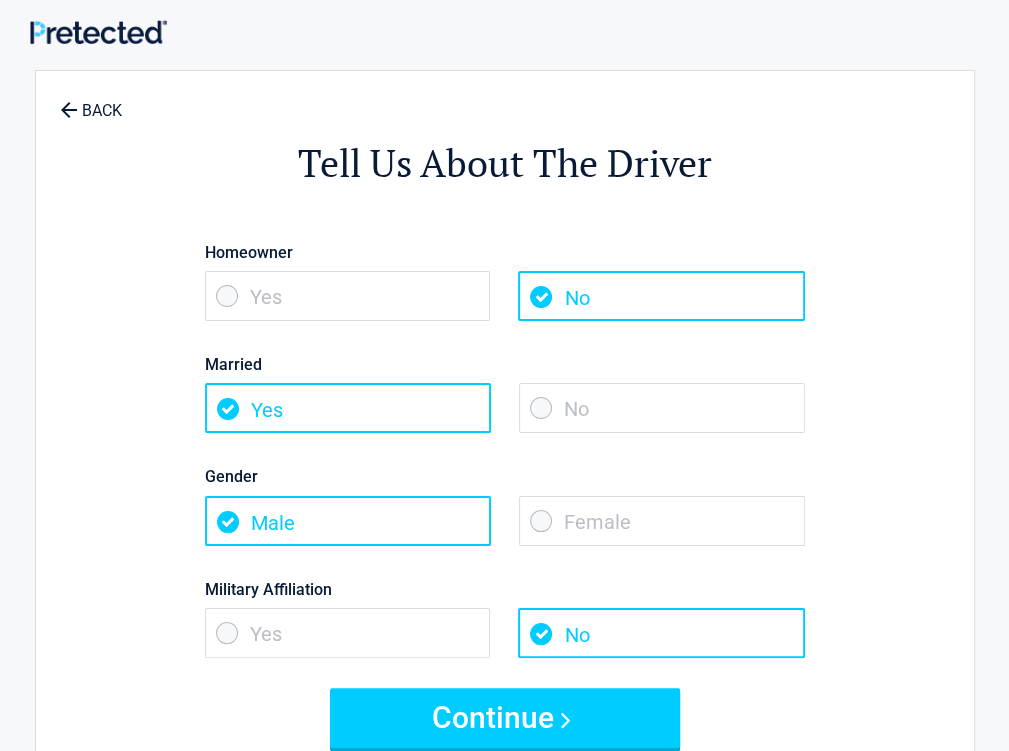 click on "No" at bounding box center (662, 408) 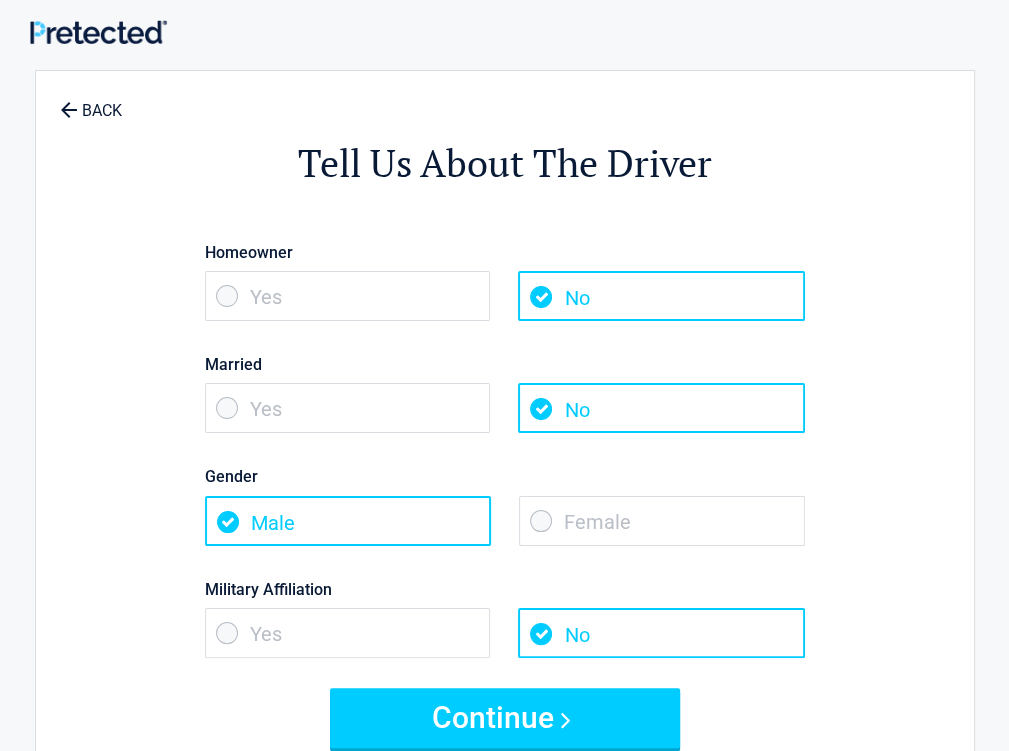 click on "Female" at bounding box center (662, 521) 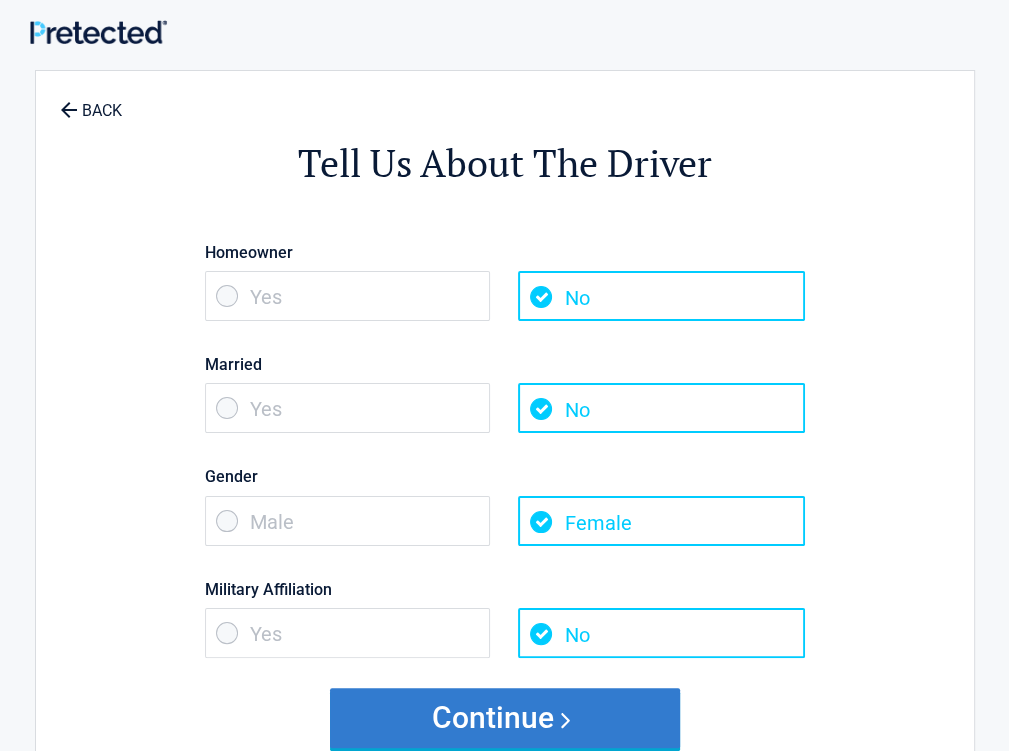 click on "Continue" at bounding box center (505, 718) 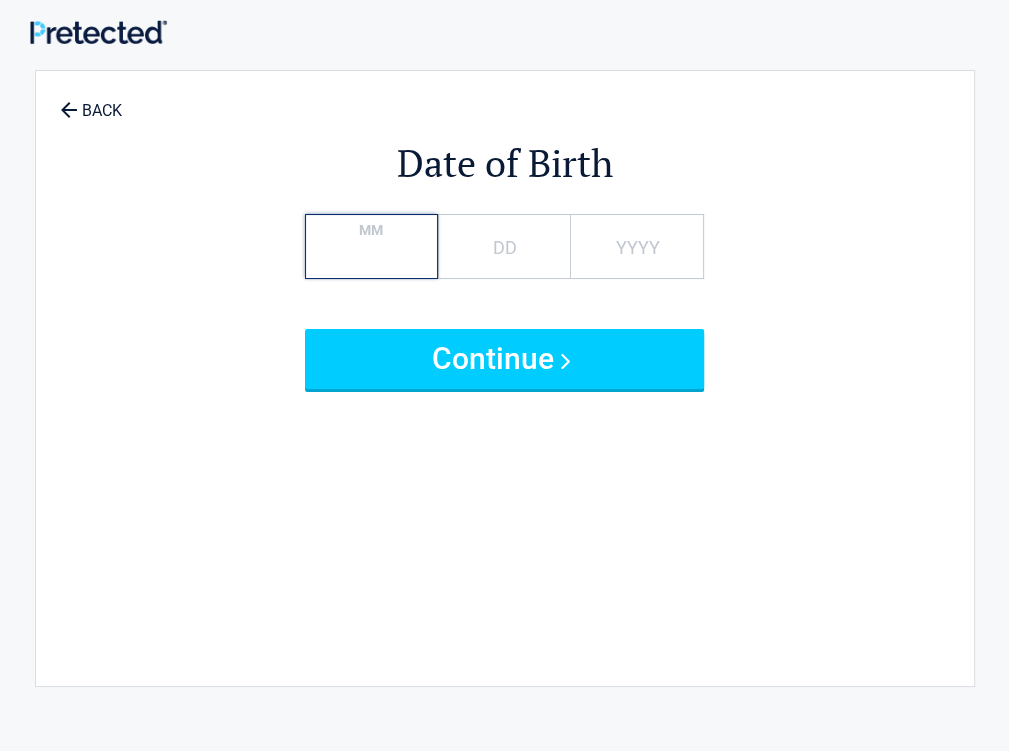 click on "MM" at bounding box center [371, 246] 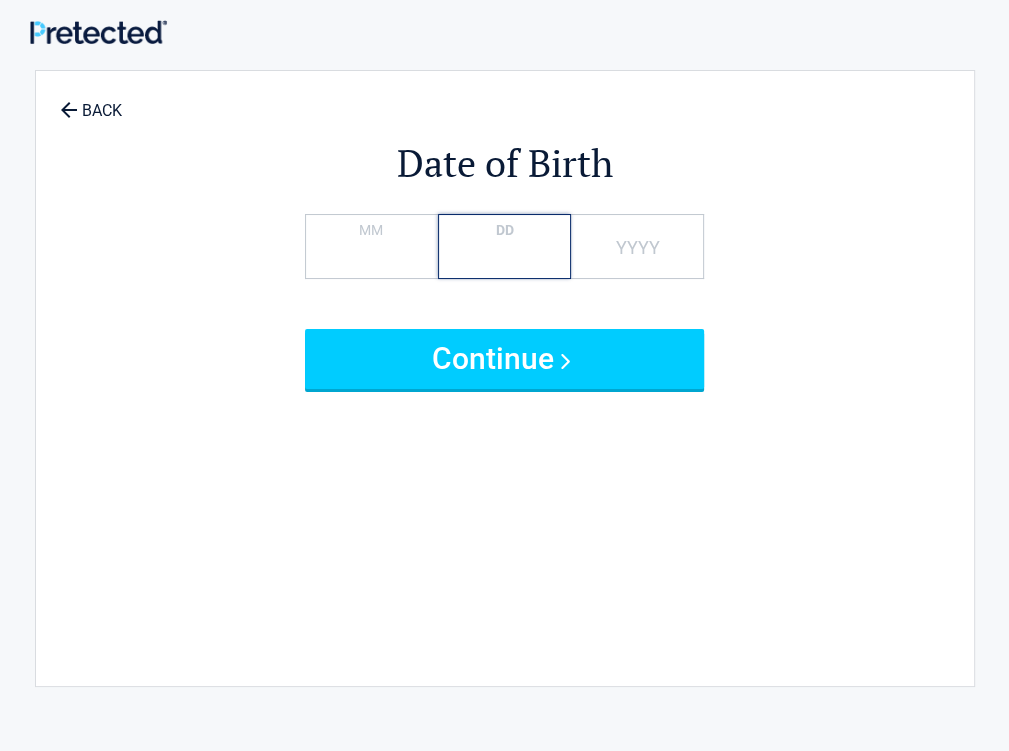 type on "*" 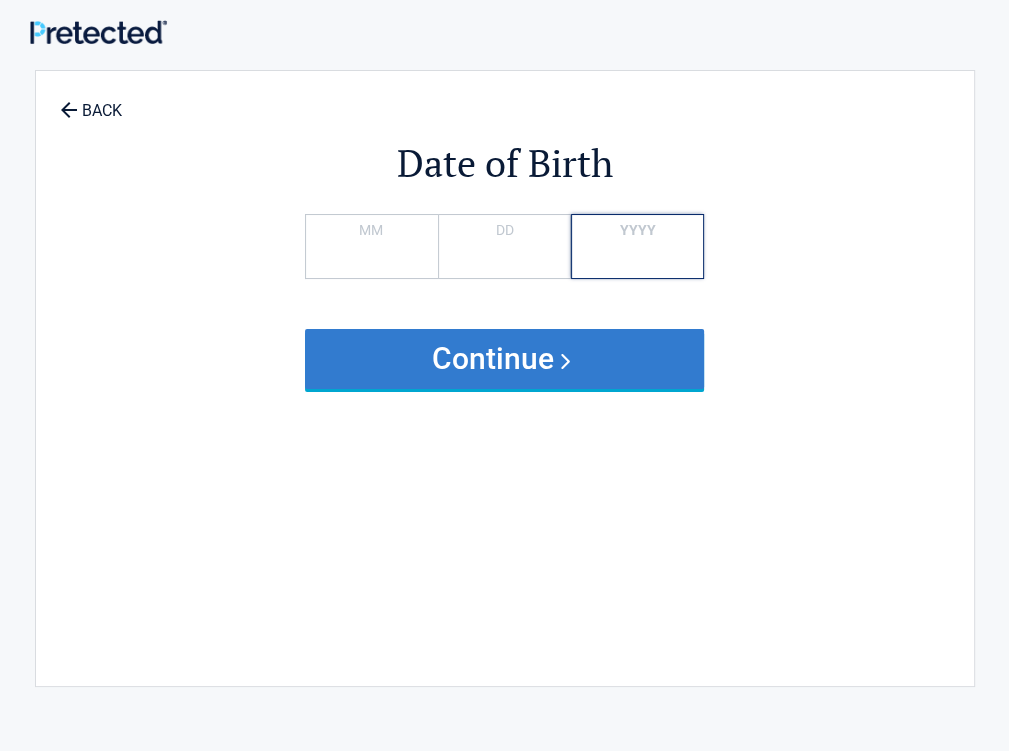 type on "****" 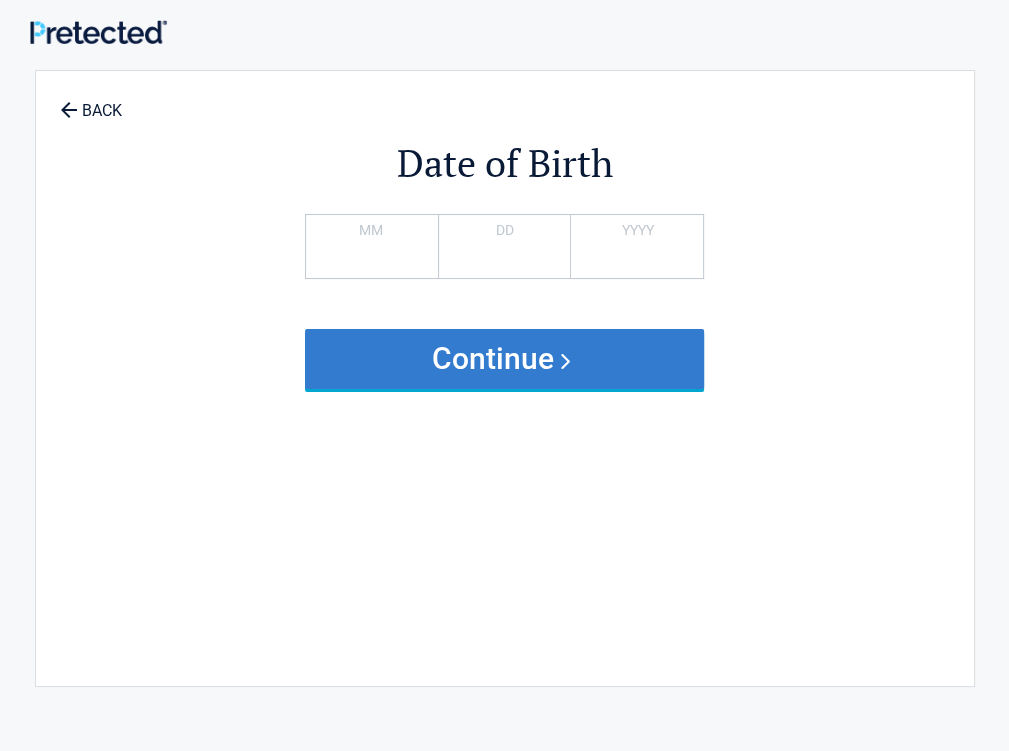 click on "Continue" at bounding box center [505, 359] 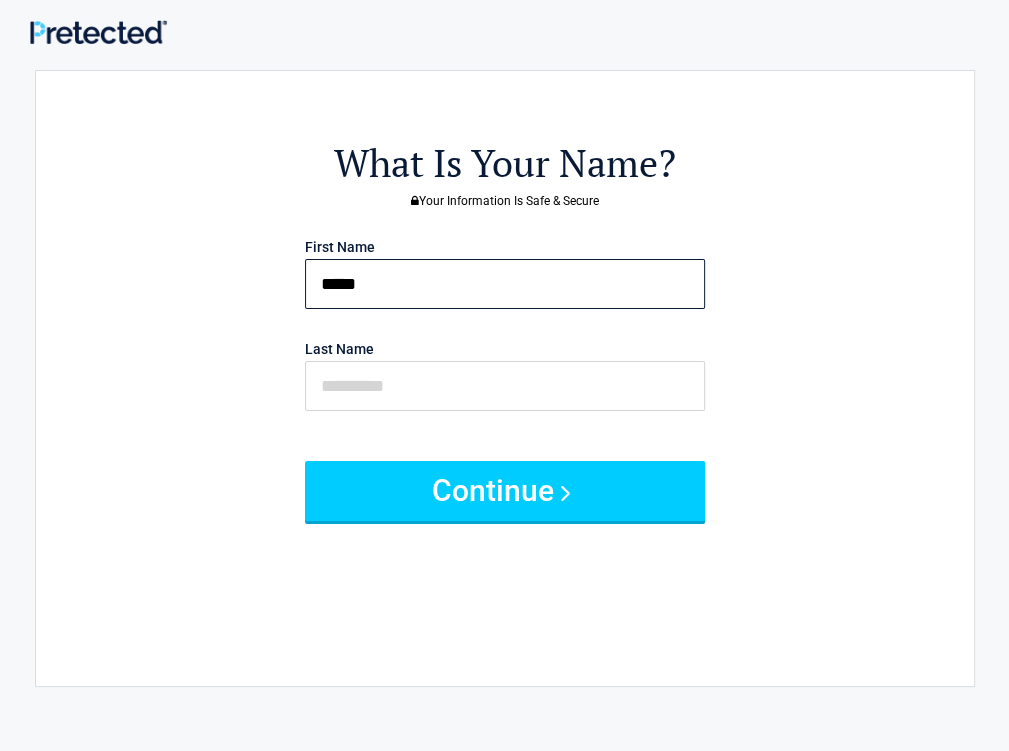 type on "*****" 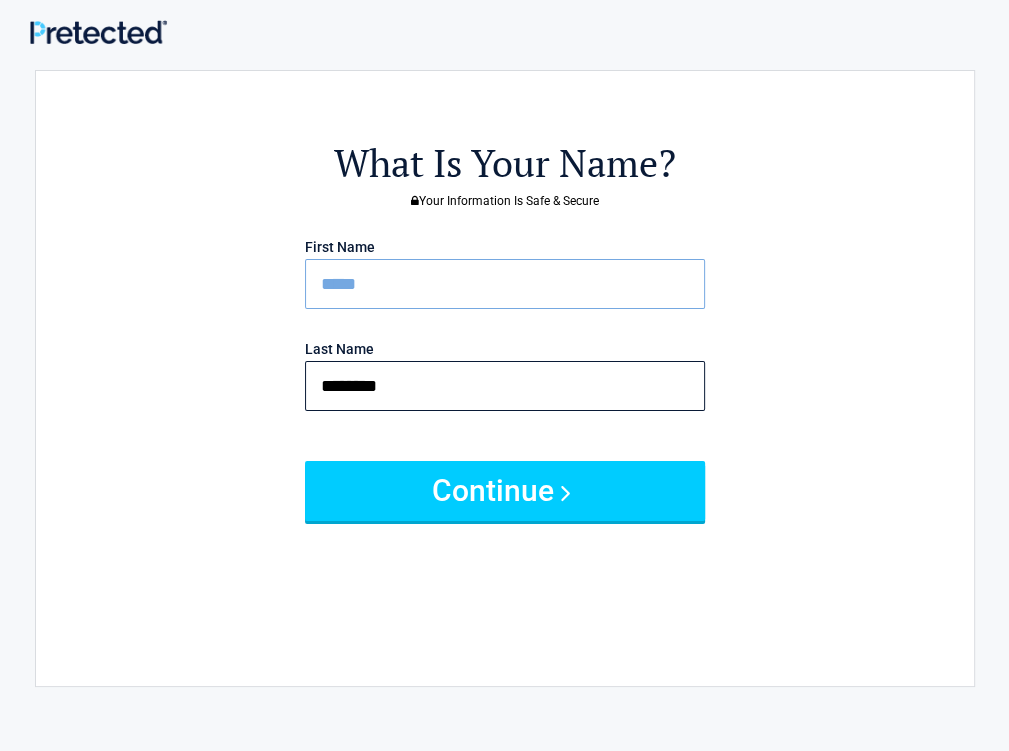 type on "********" 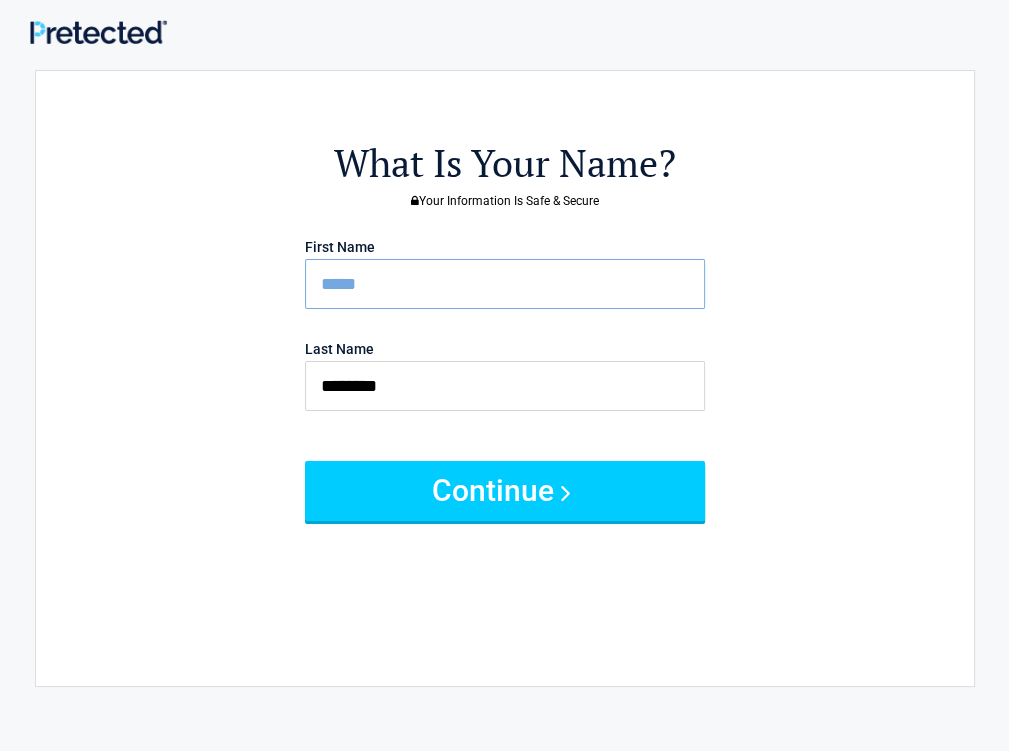 type 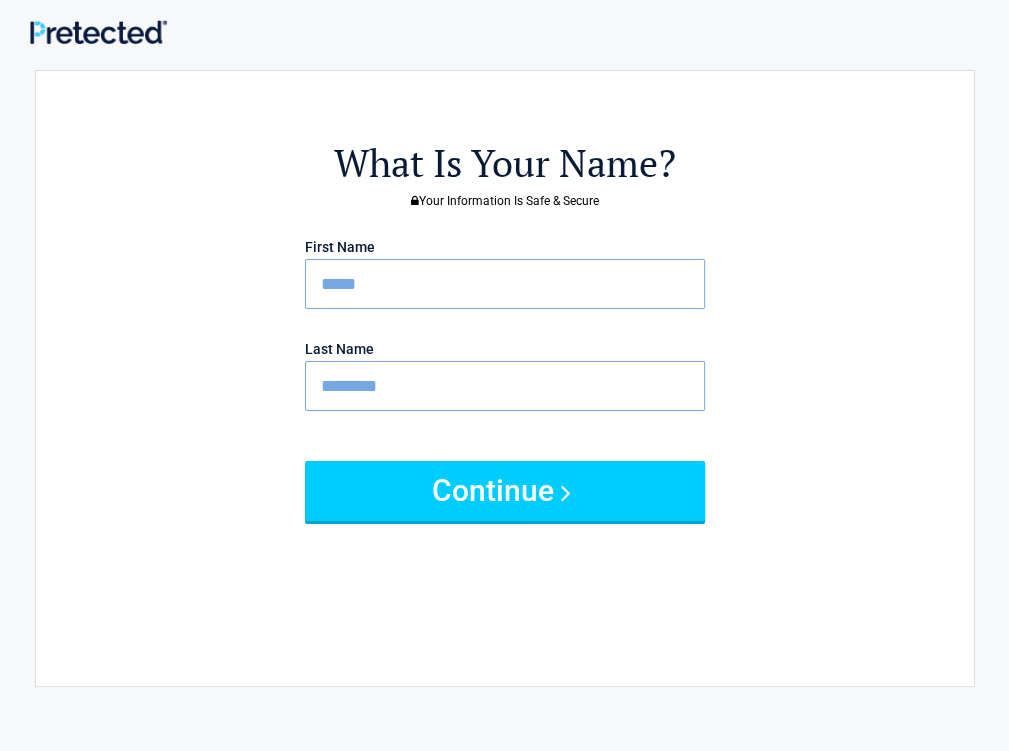 click on "Continue" at bounding box center [505, 491] 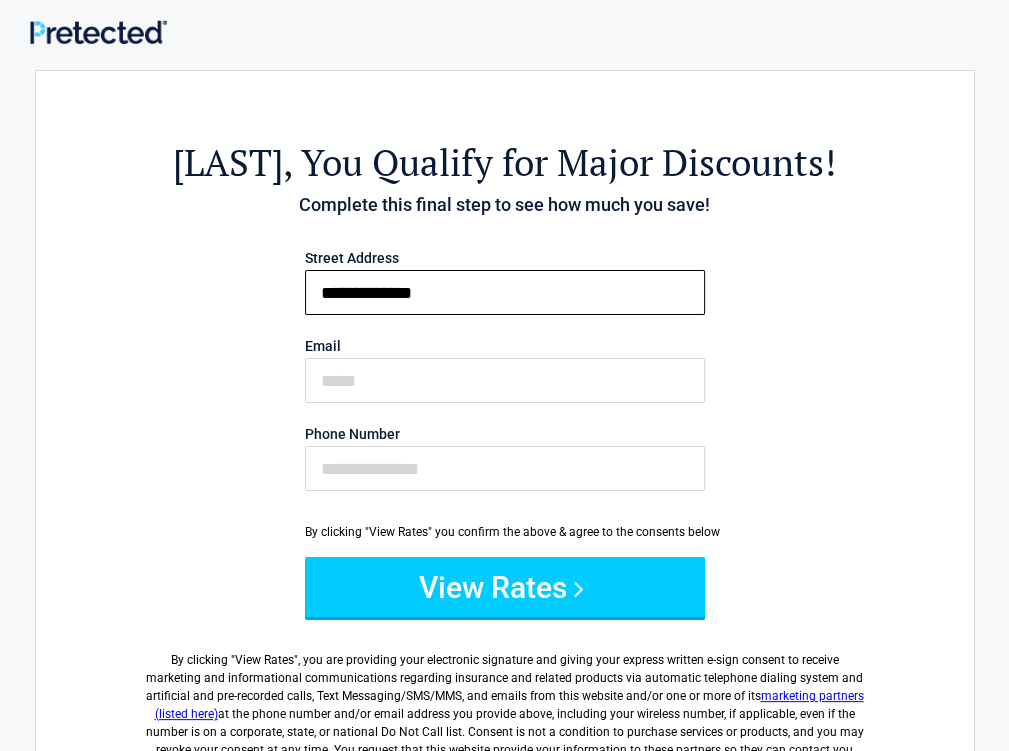 type on "**********" 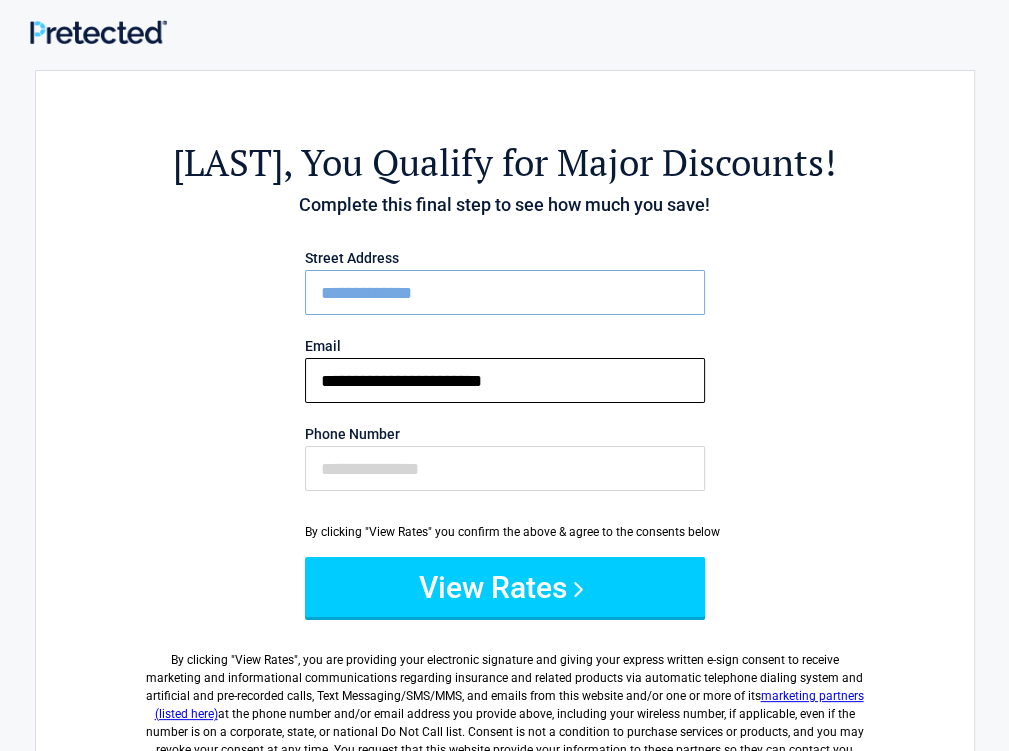 type on "**********" 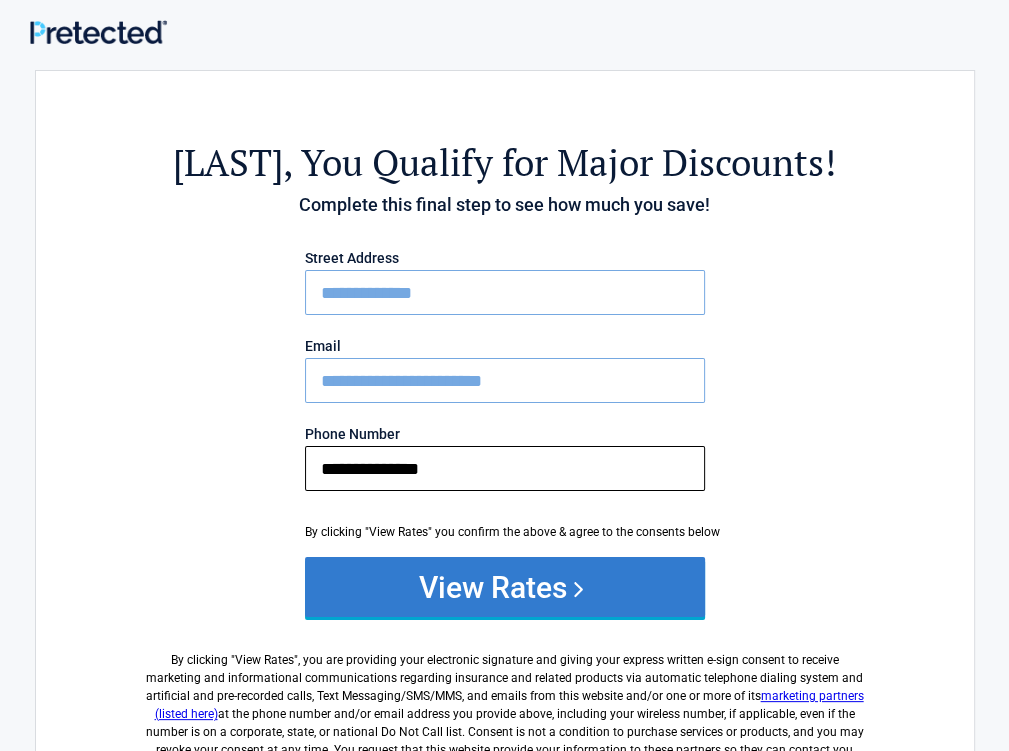 type on "**********" 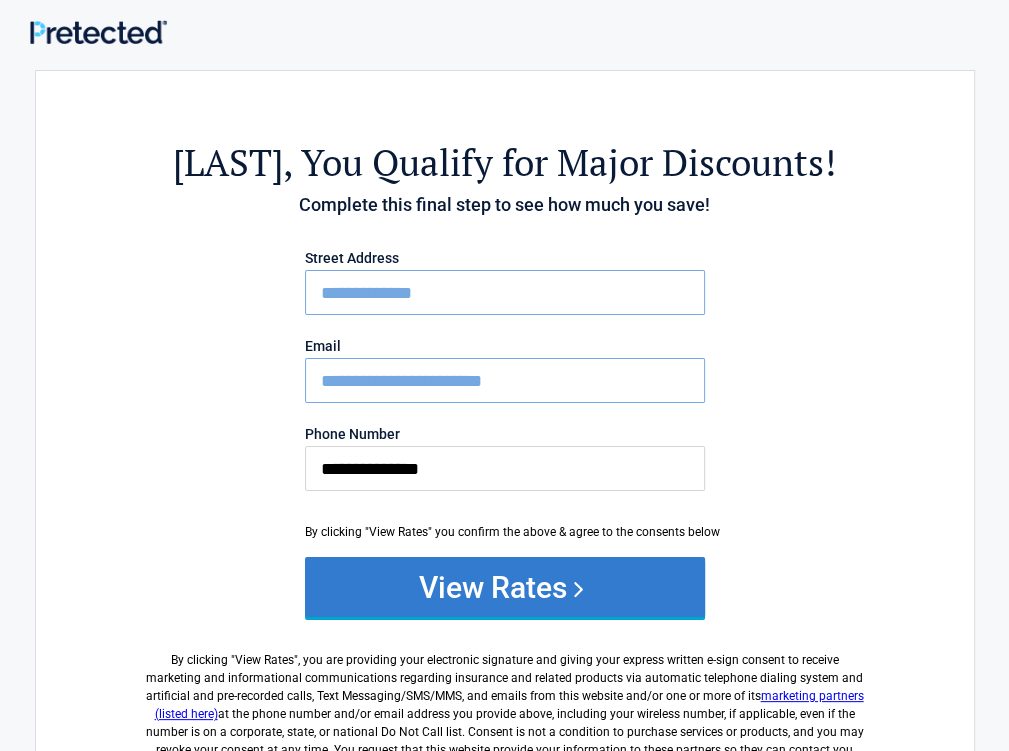 click on "View Rates" at bounding box center (505, 587) 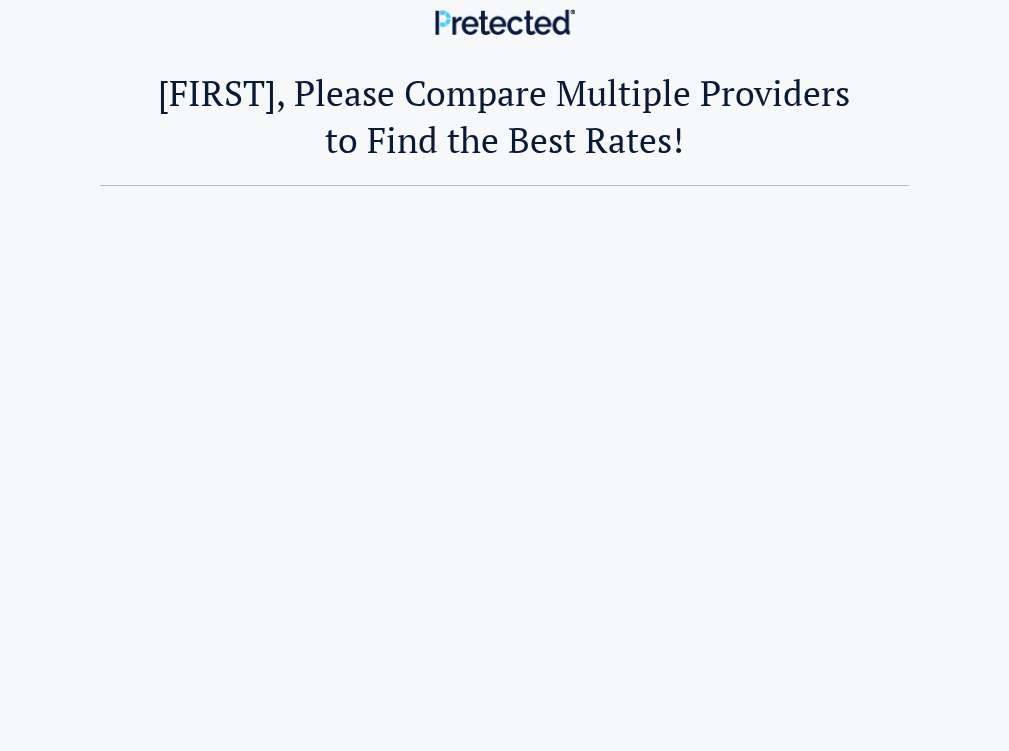 scroll, scrollTop: 0, scrollLeft: 0, axis: both 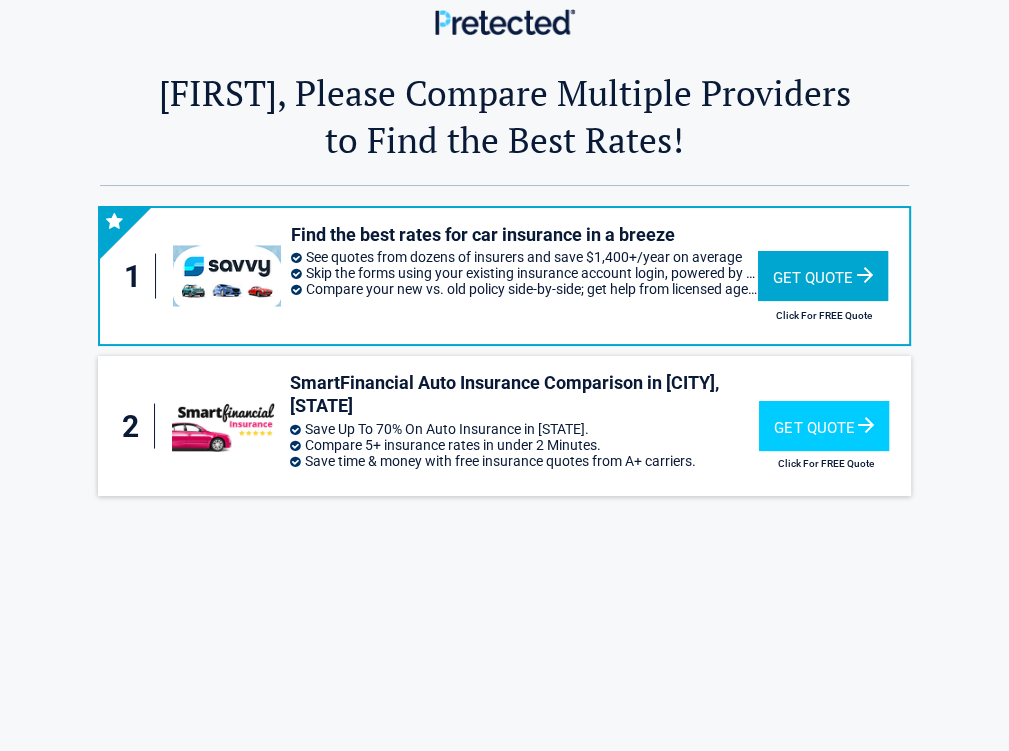 click on "Get Quote" at bounding box center [823, 276] 